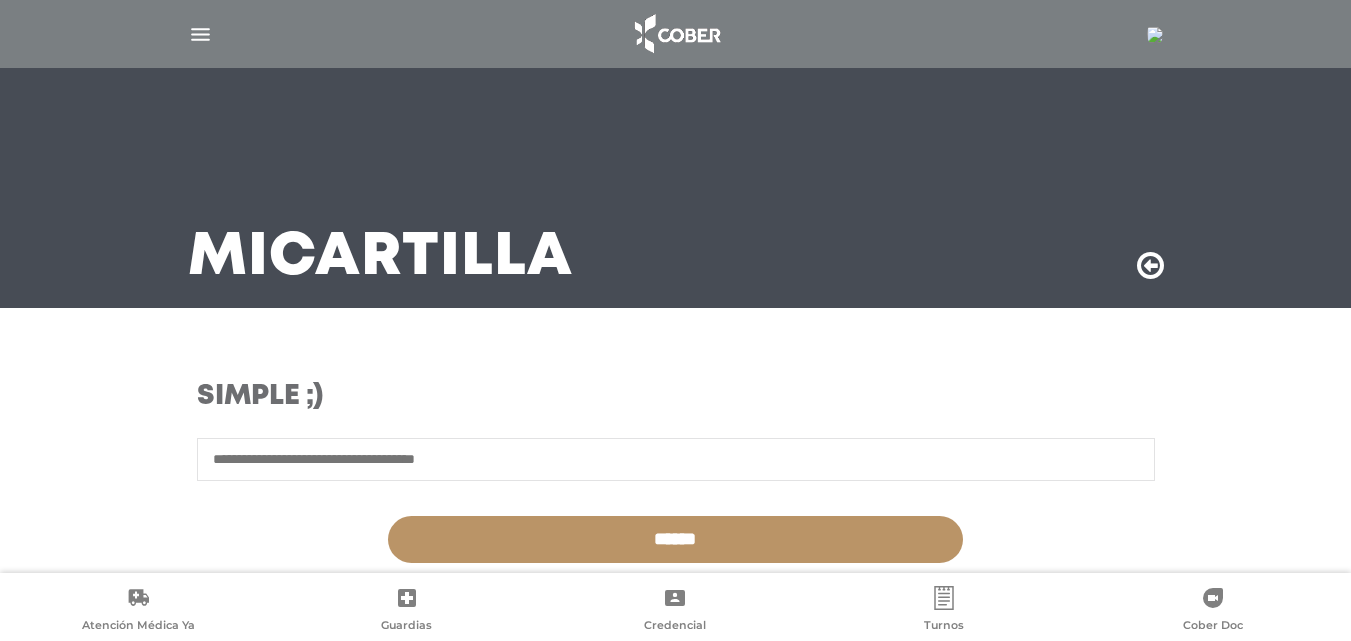 scroll, scrollTop: 0, scrollLeft: 0, axis: both 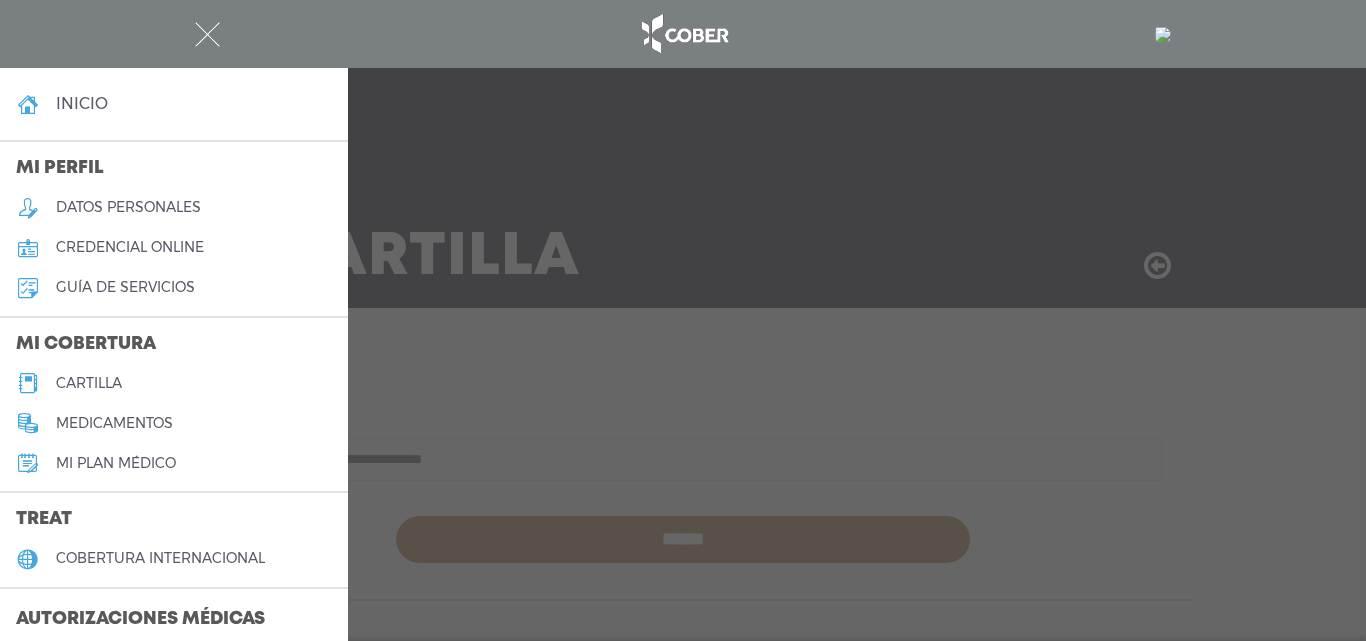 click on "cartilla" at bounding box center (89, 383) 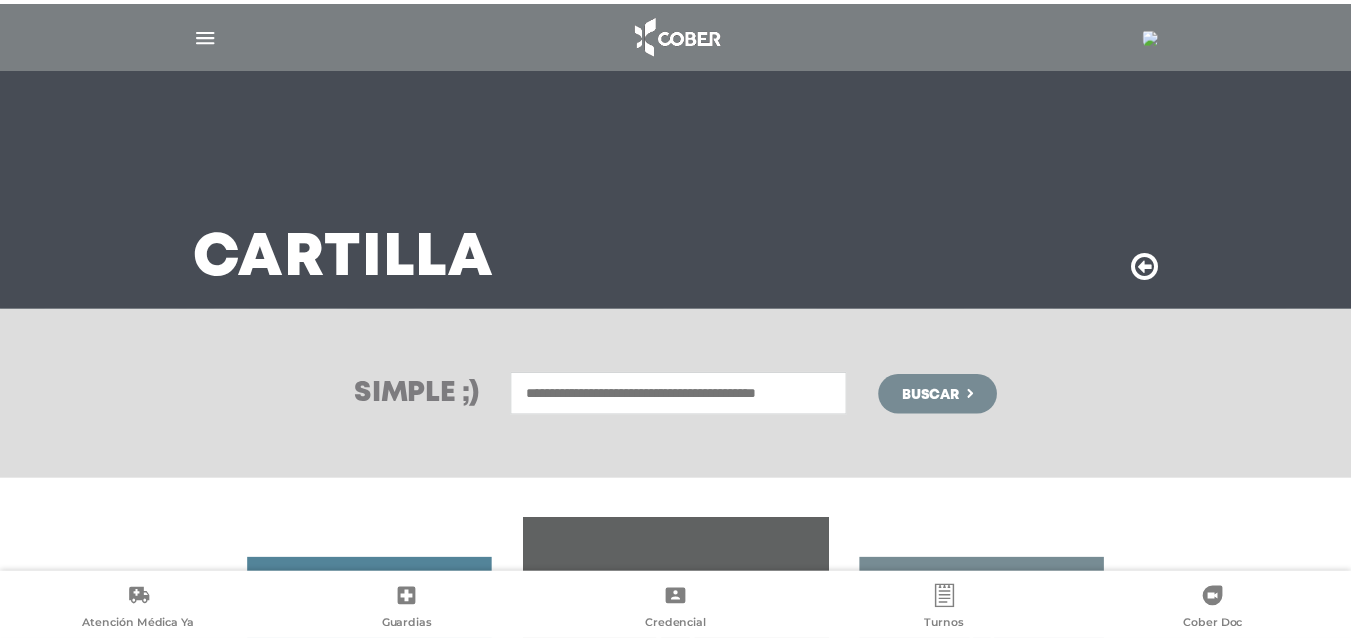 scroll, scrollTop: 0, scrollLeft: 0, axis: both 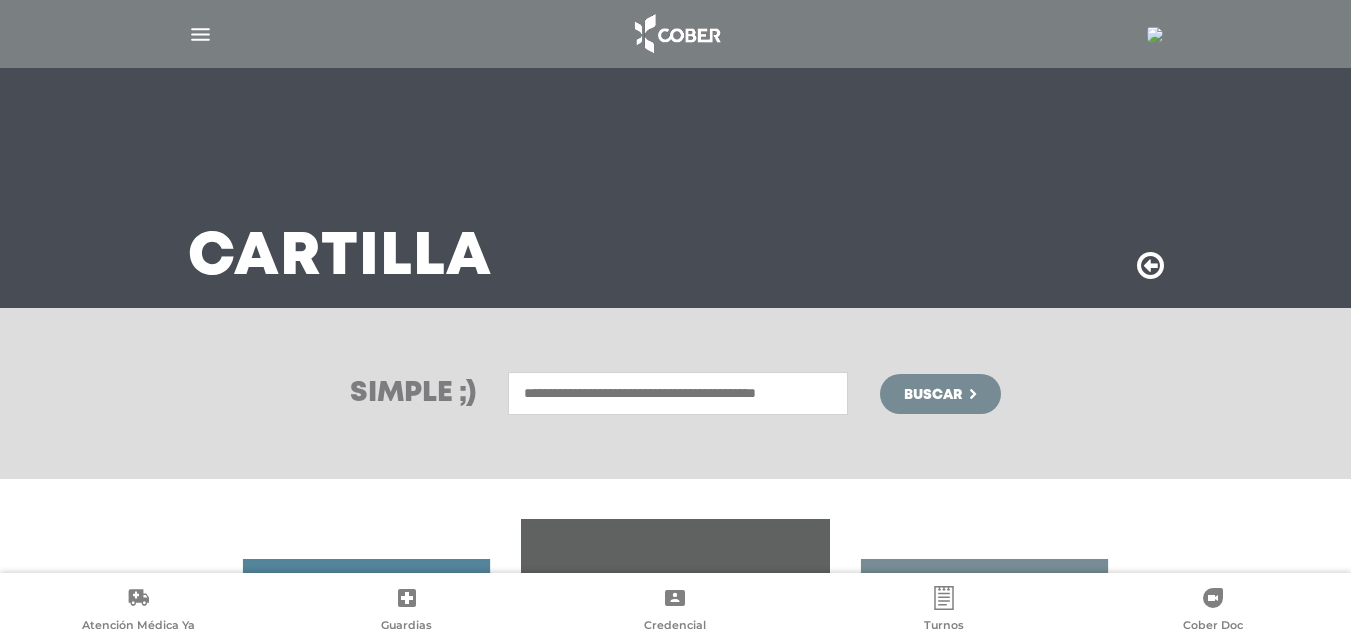 click at bounding box center (678, 393) 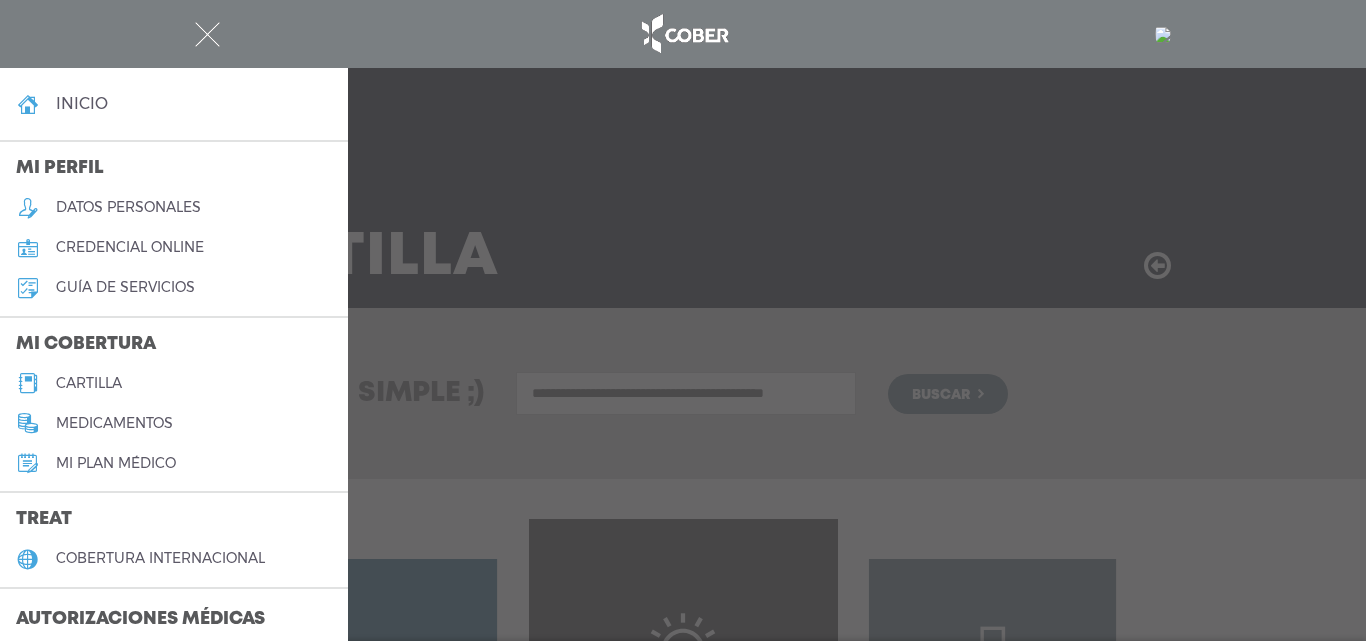 click on "cartilla" at bounding box center [89, 383] 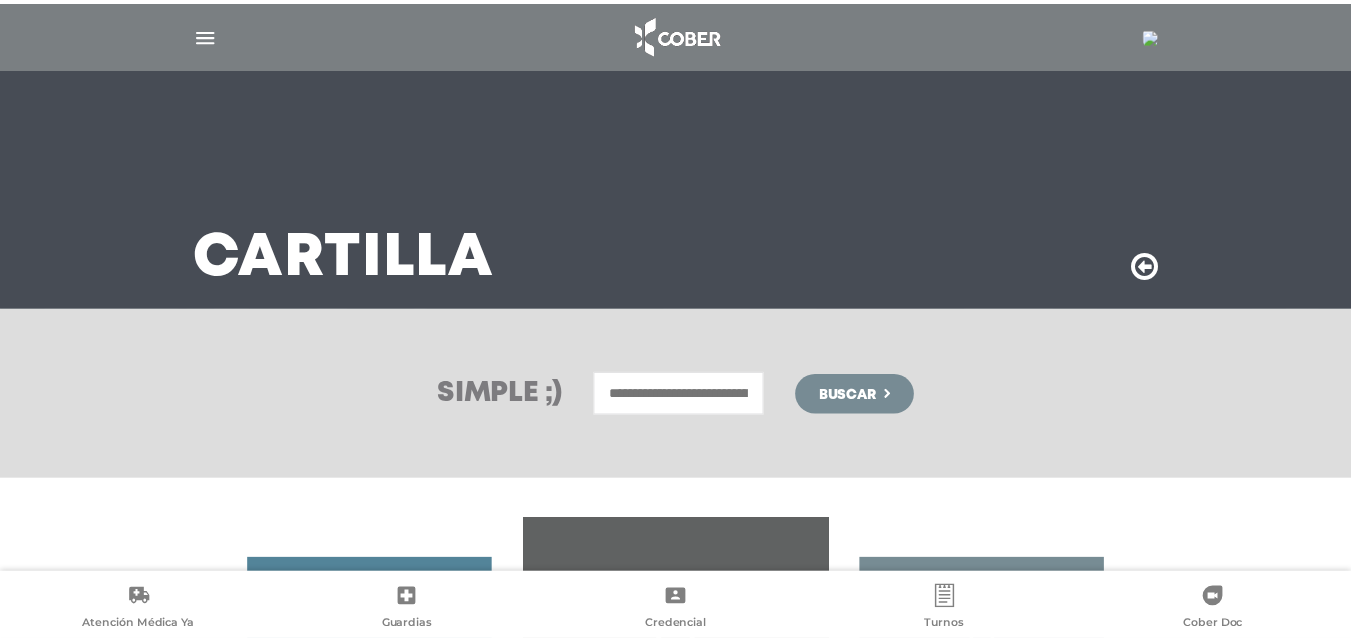 scroll, scrollTop: 0, scrollLeft: 0, axis: both 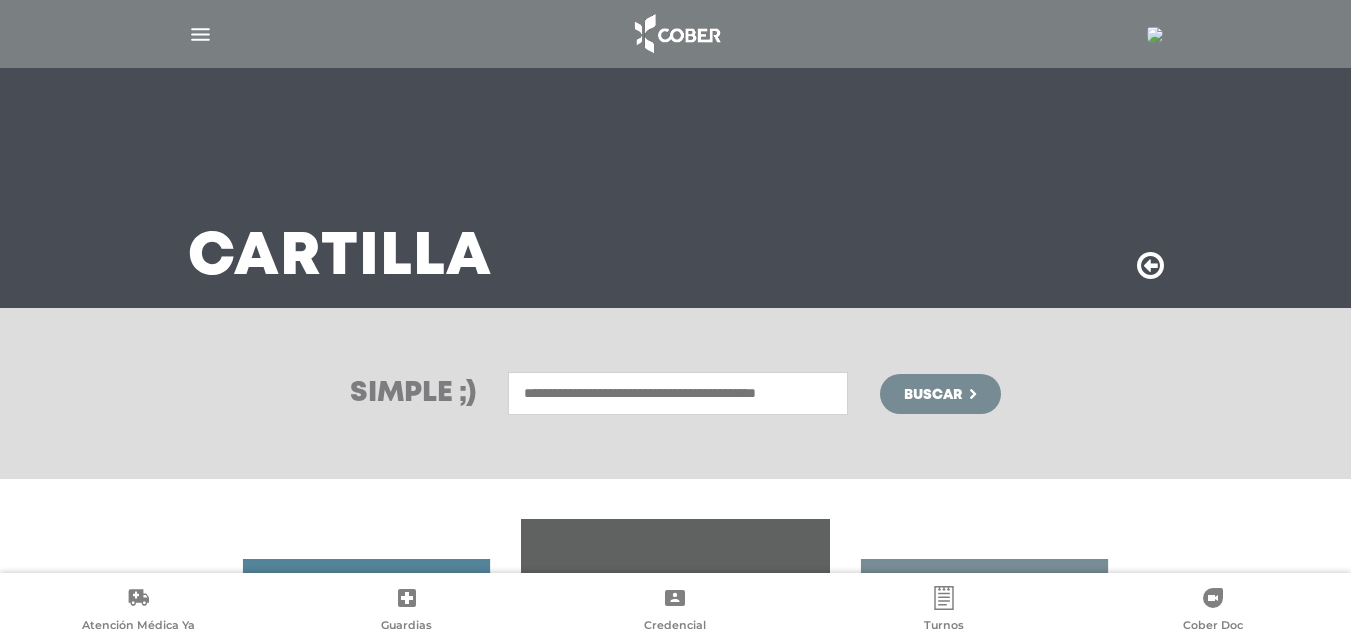 click at bounding box center [678, 393] 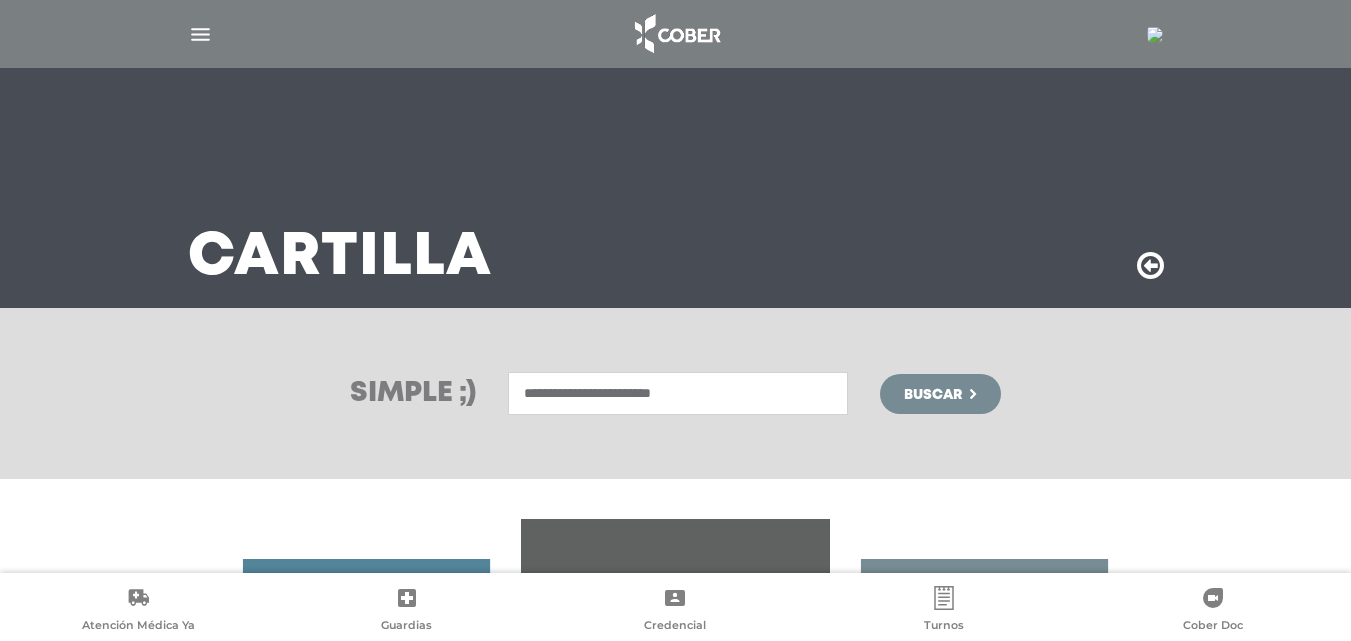 drag, startPoint x: 721, startPoint y: 391, endPoint x: 385, endPoint y: 356, distance: 337.818 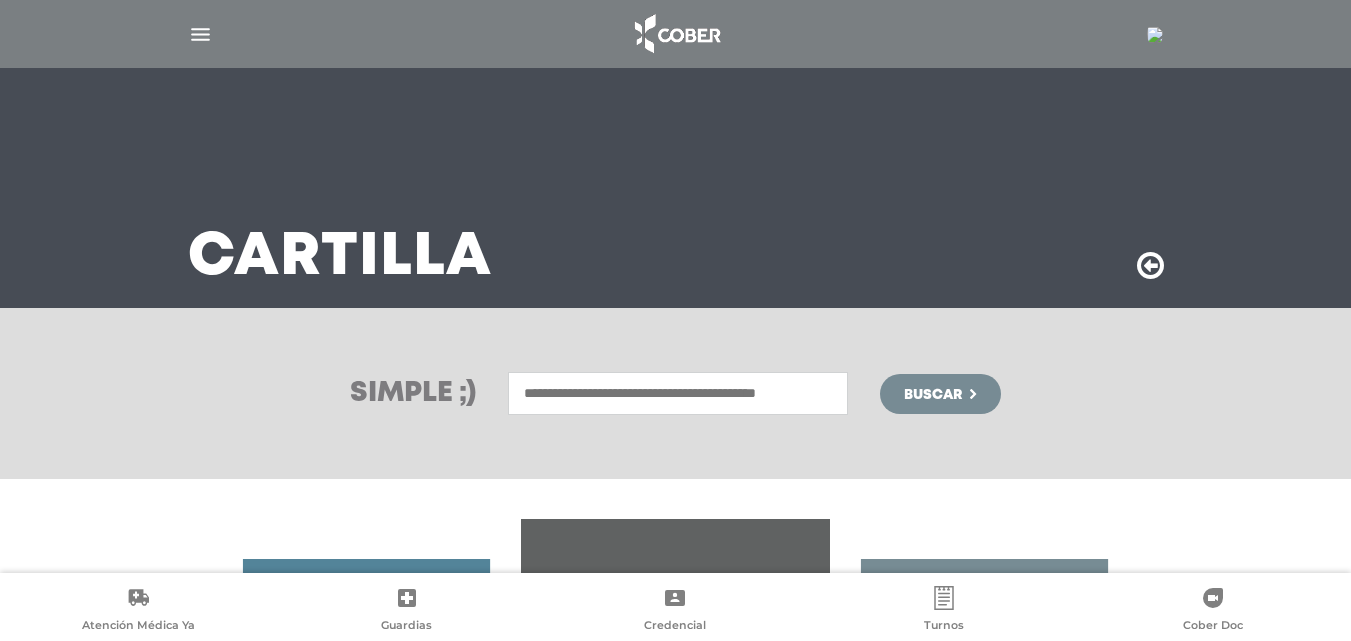 paste on "*****" 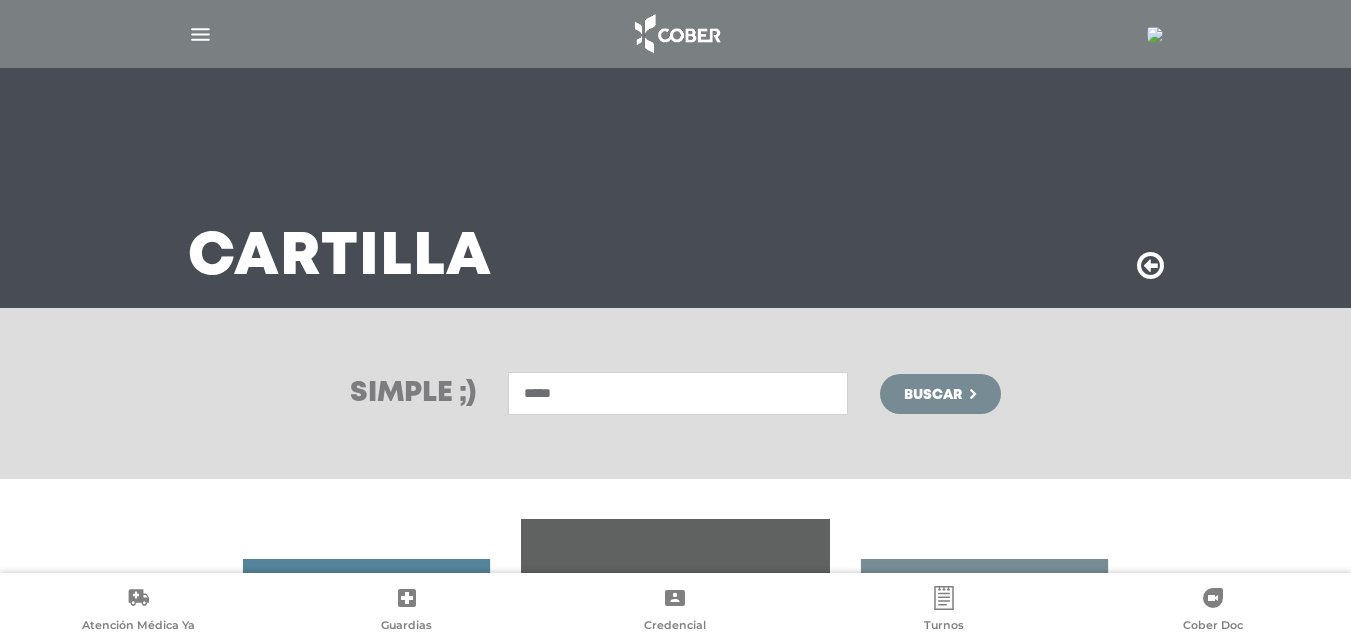 type on "*****" 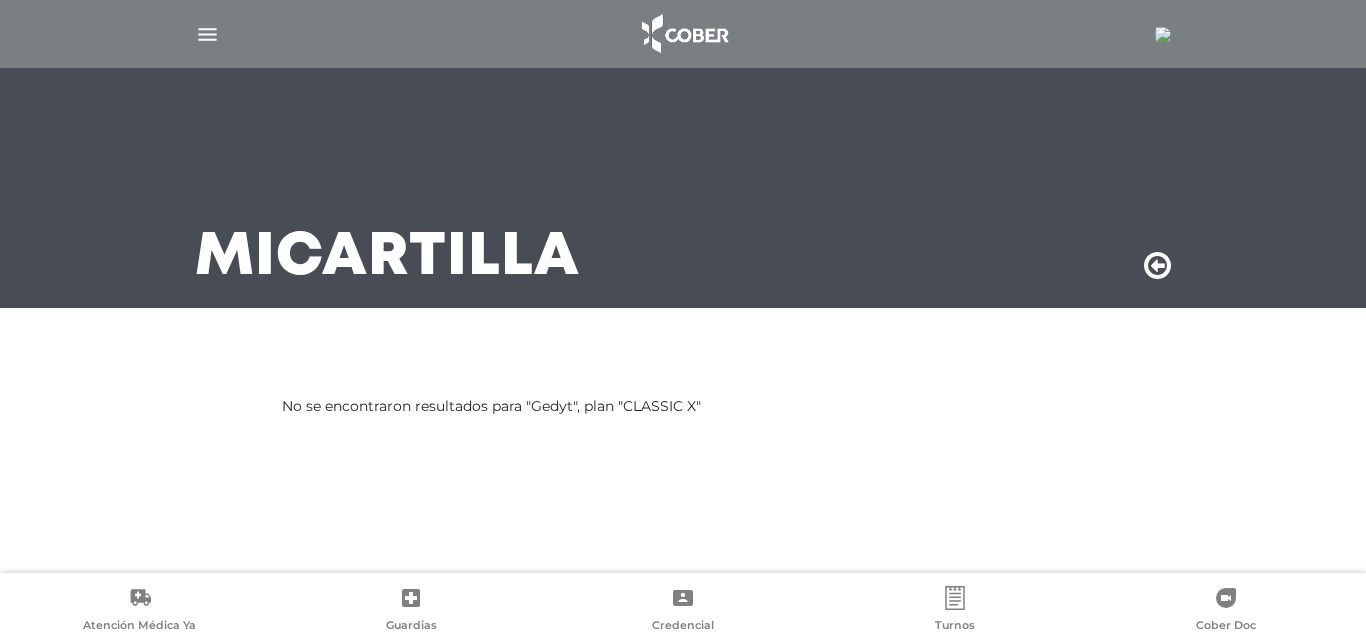 scroll, scrollTop: 0, scrollLeft: 0, axis: both 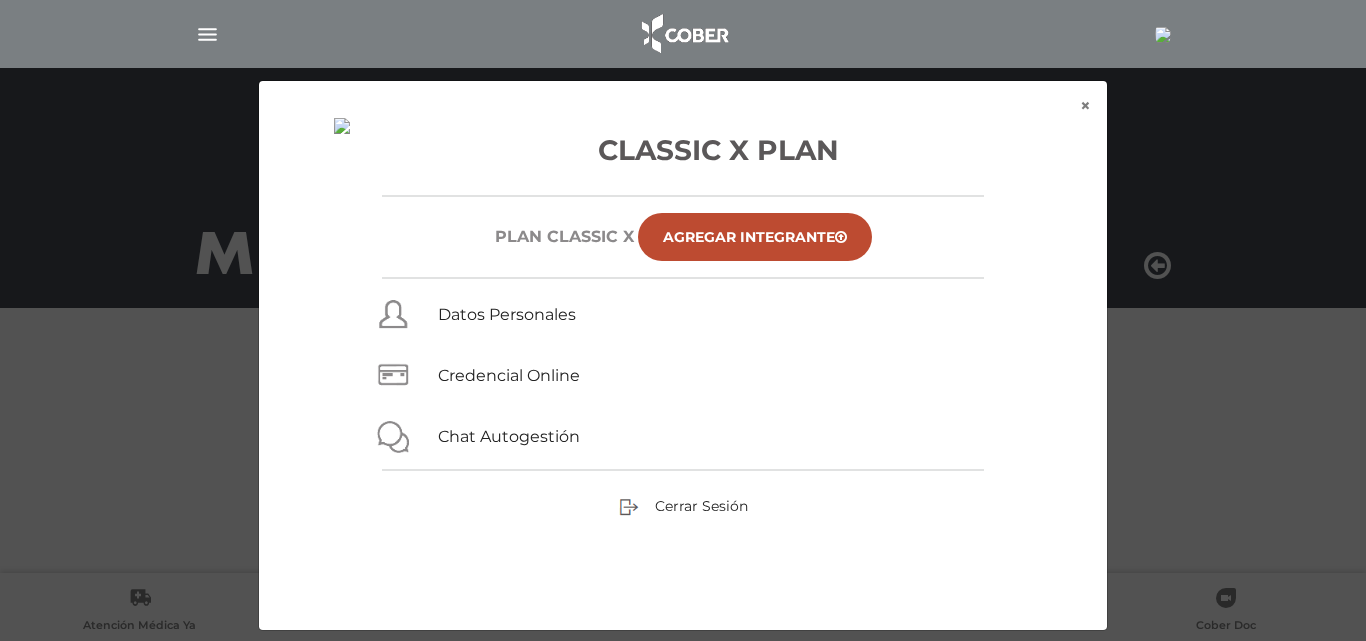 click on "Cerrar Sesión" at bounding box center (683, 506) 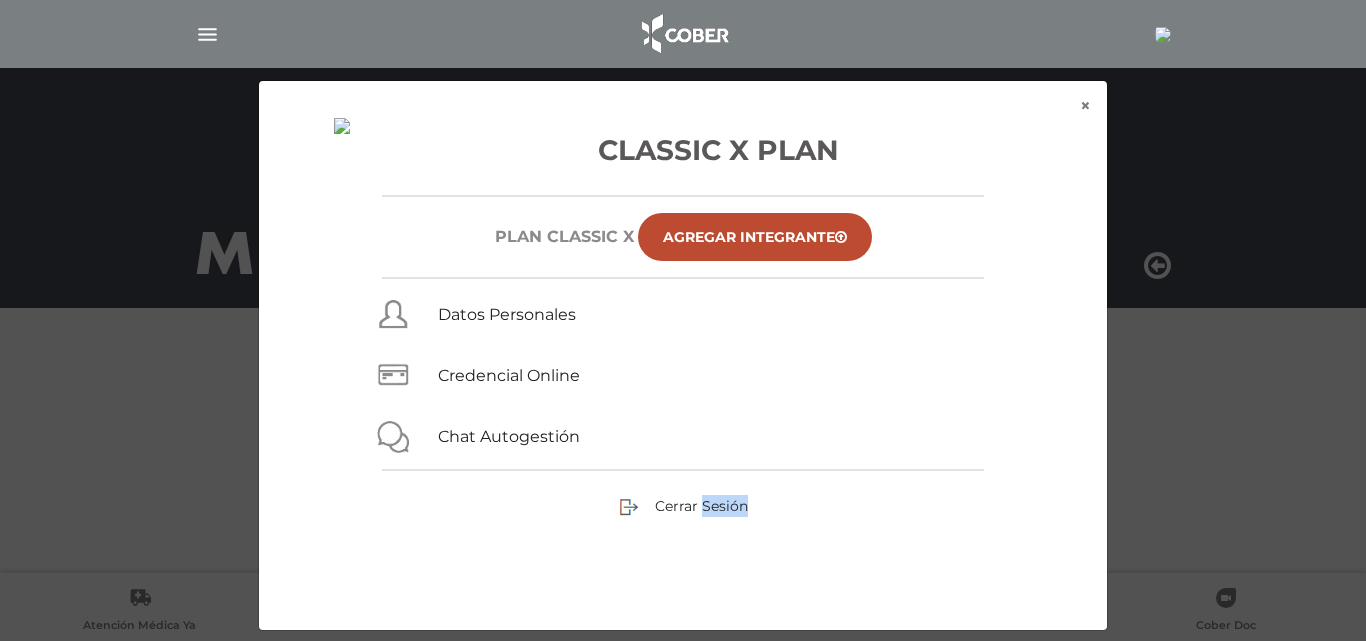 click on "Cerrar Sesión" at bounding box center [683, 506] 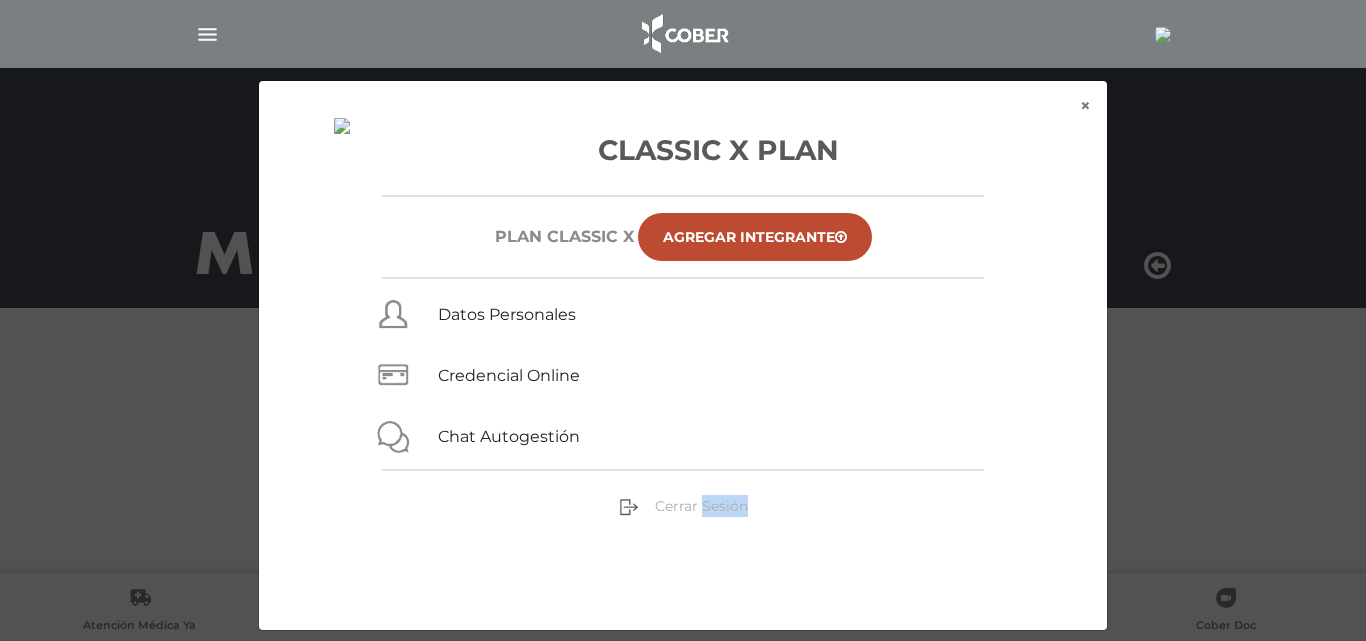 click on "Cerrar Sesión" at bounding box center [701, 506] 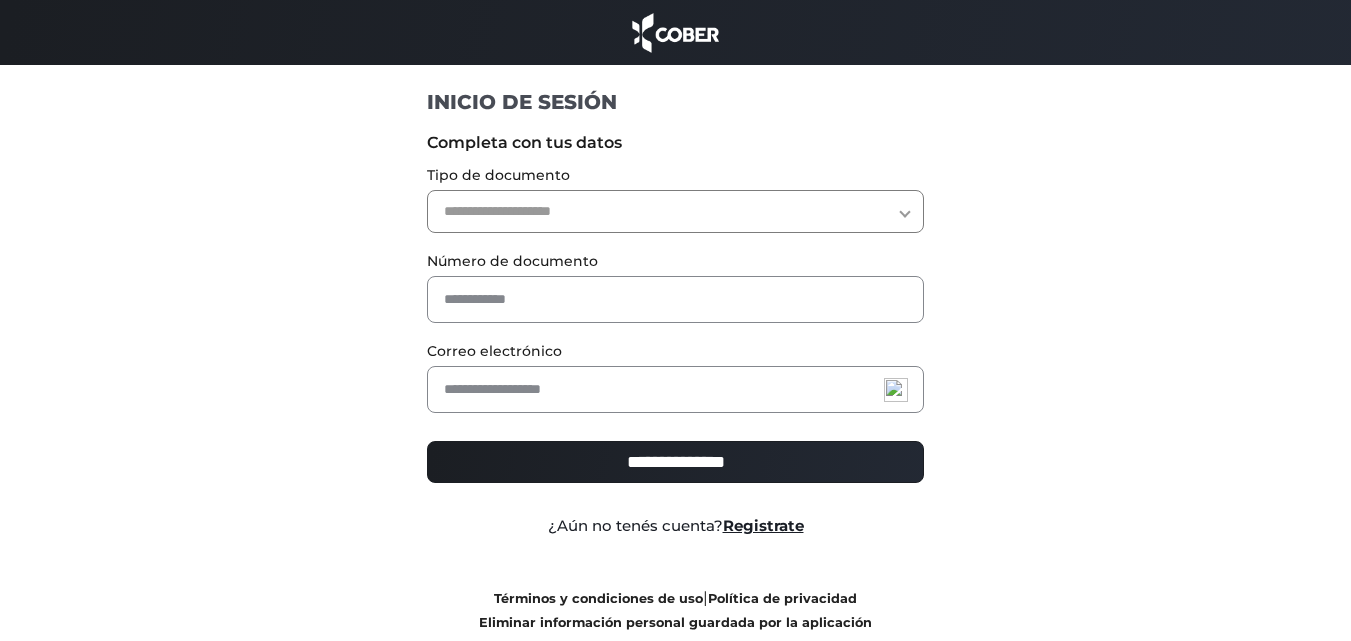 scroll, scrollTop: 0, scrollLeft: 0, axis: both 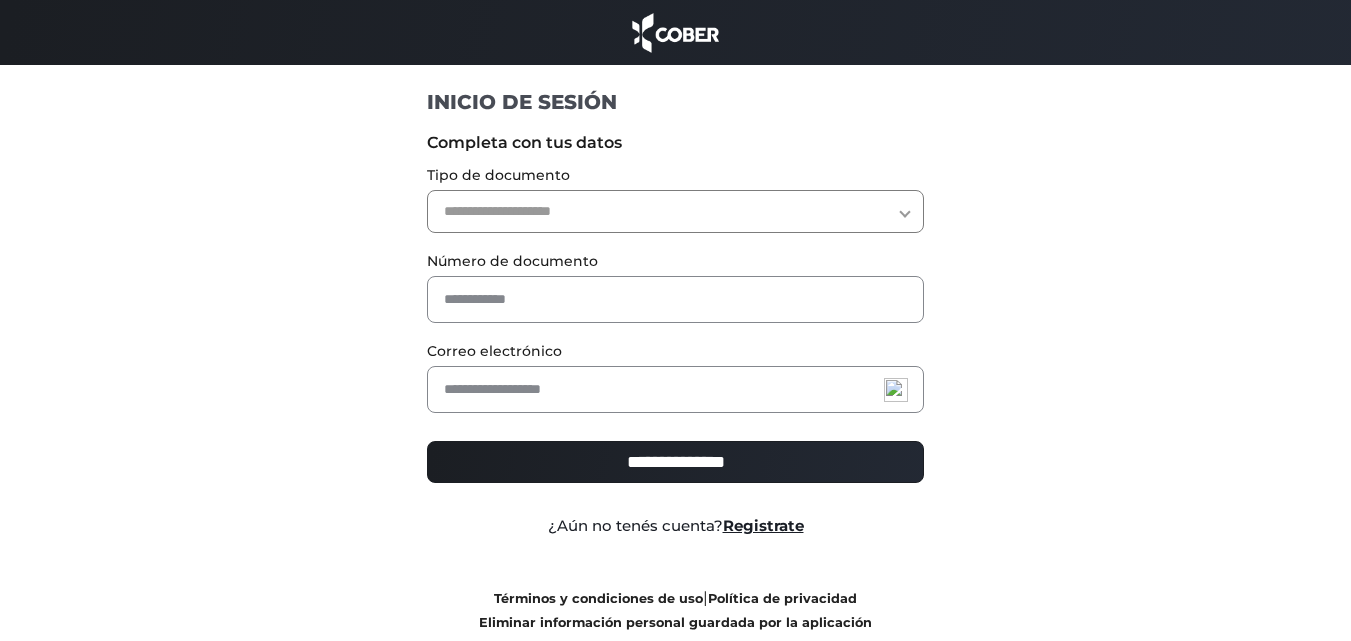 click on "**********" at bounding box center (675, 211) 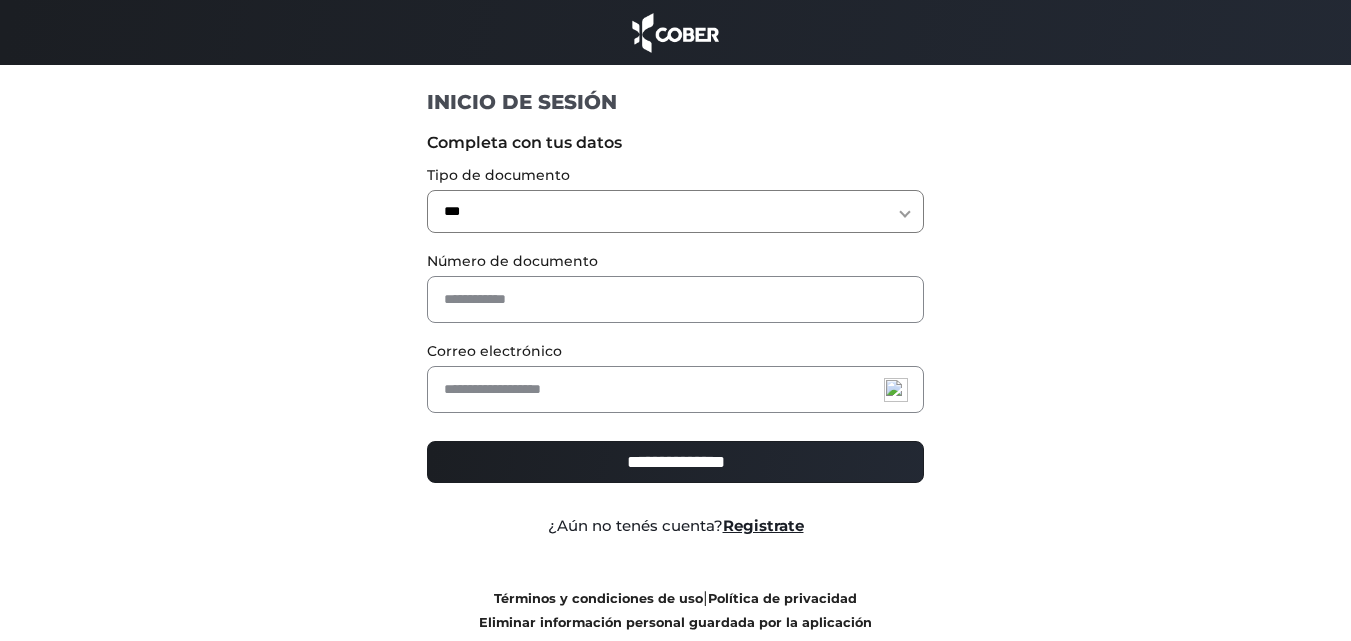 click on "Número de documento" at bounding box center [675, 261] 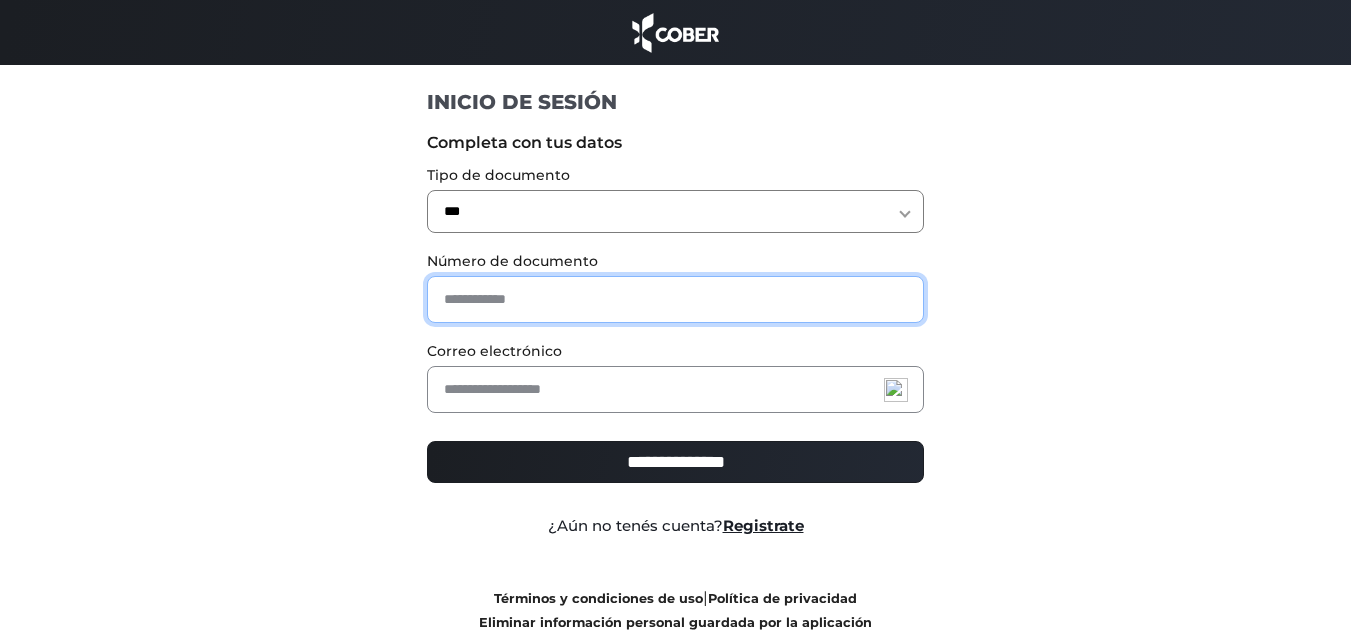 click at bounding box center [675, 299] 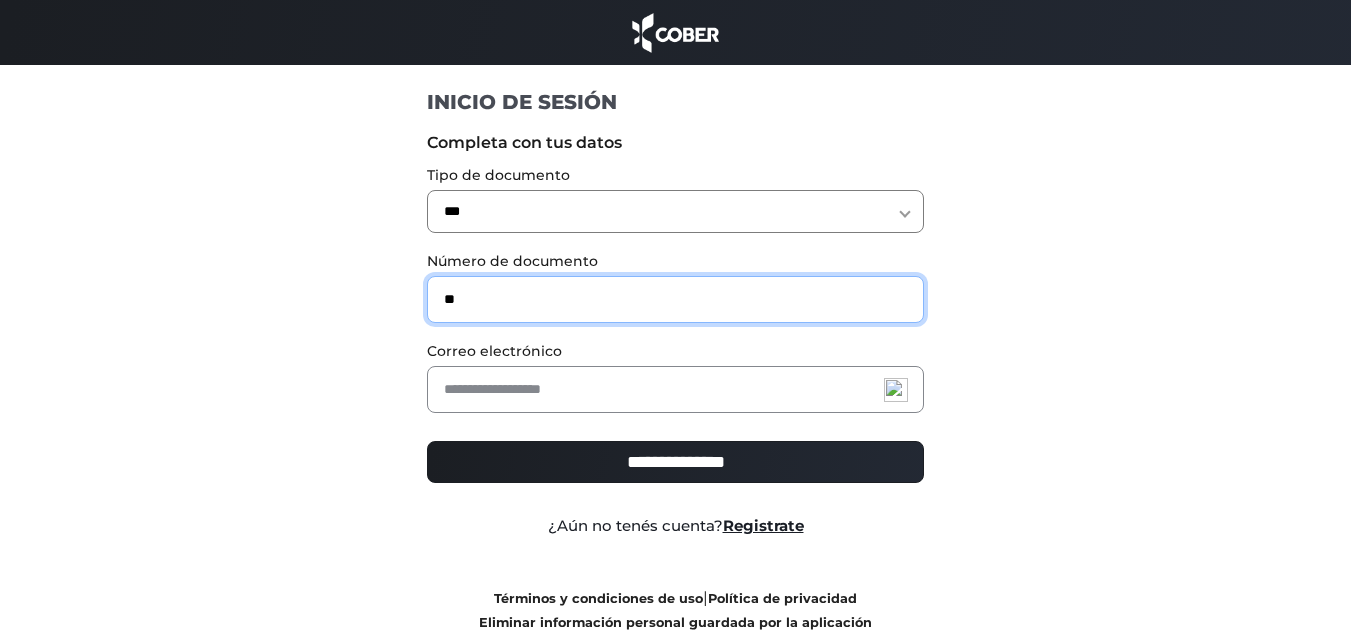 type on "*" 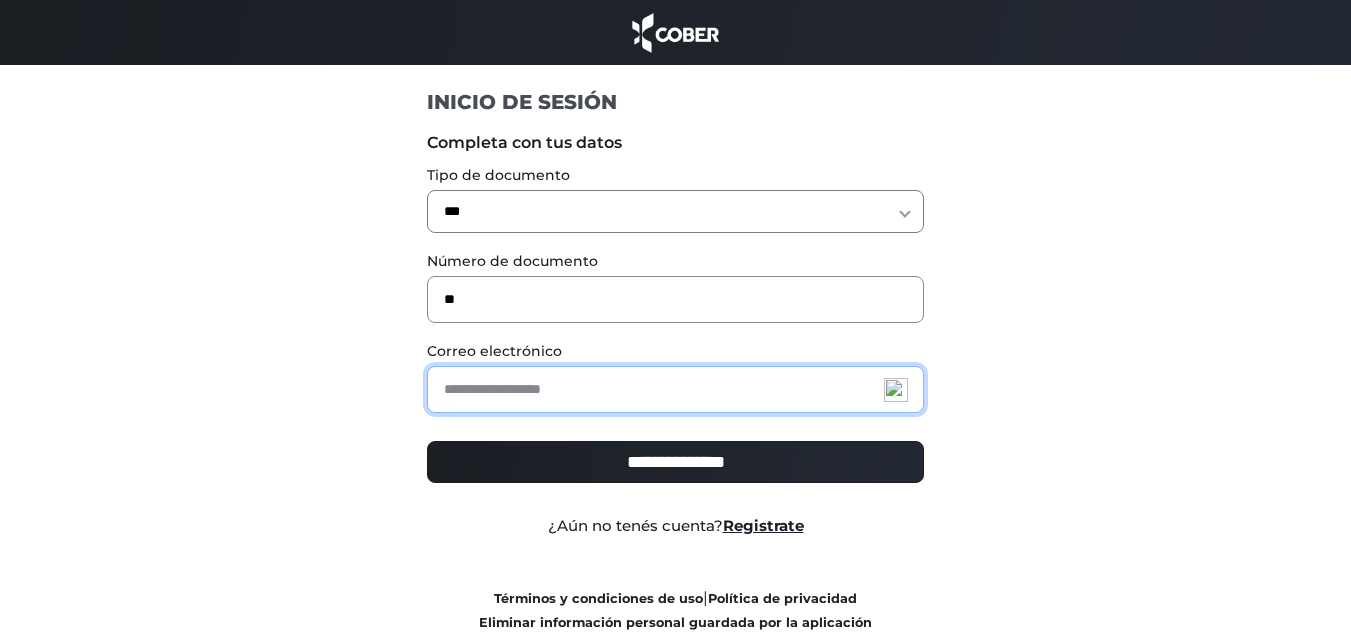 click at bounding box center [675, 389] 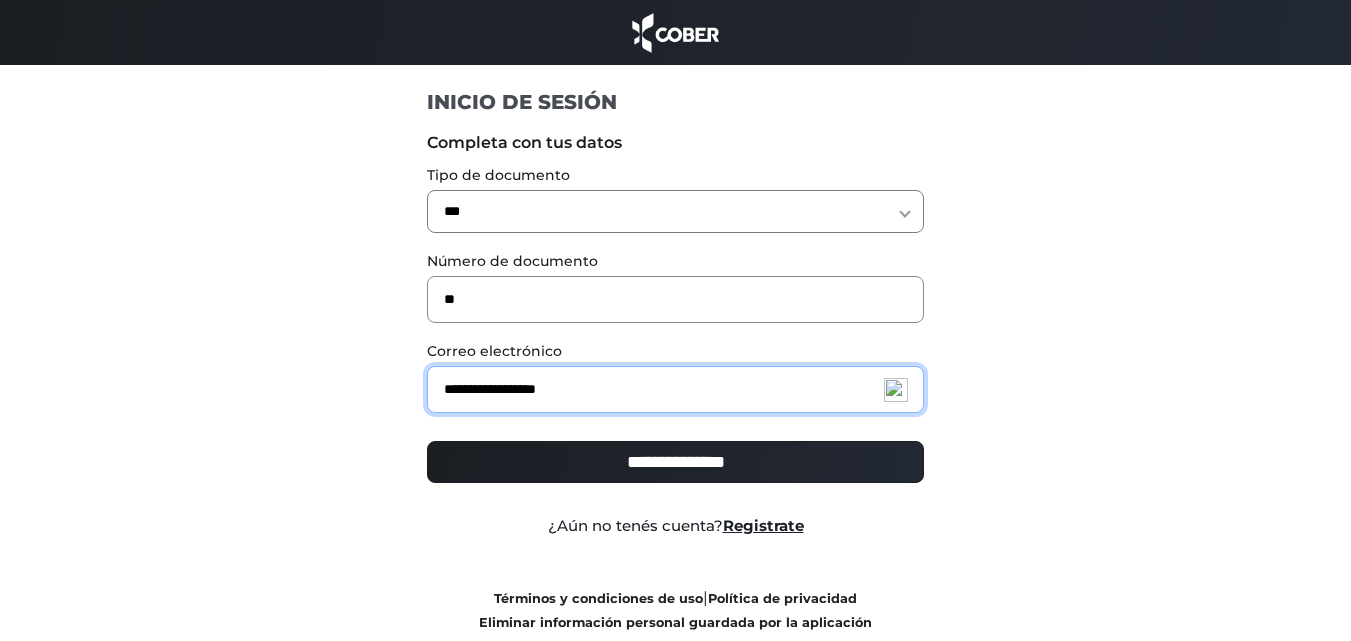 type on "**********" 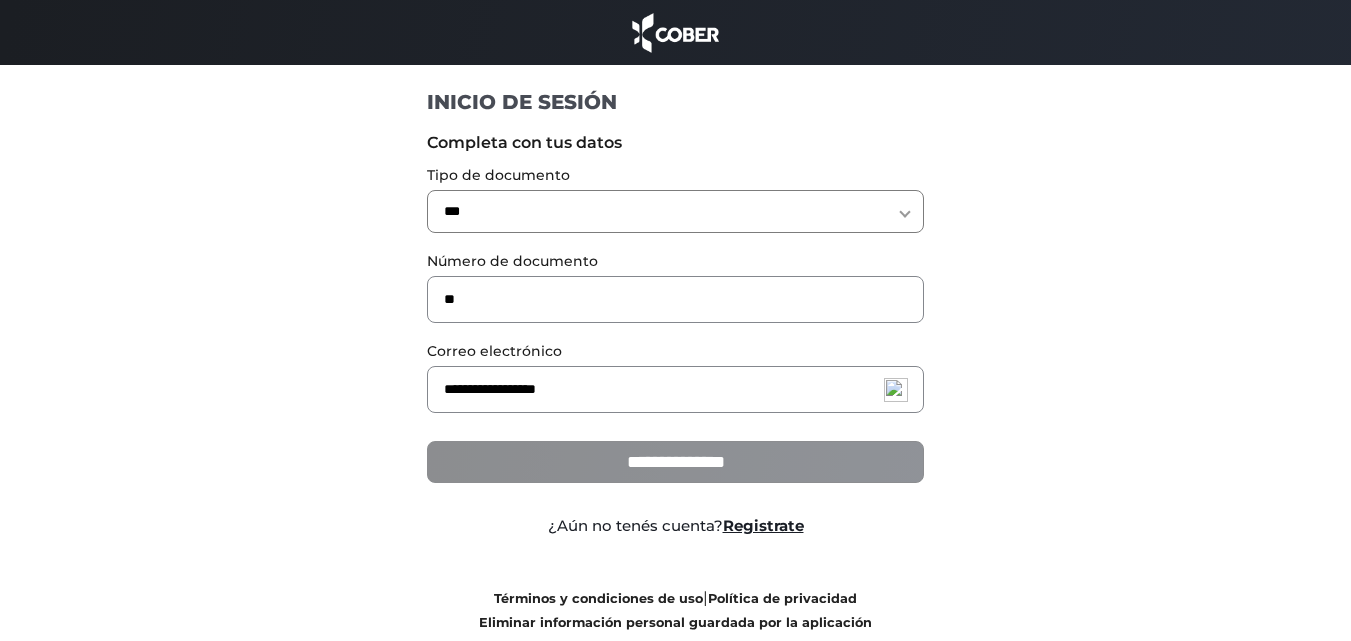 click on "**********" at bounding box center (675, 462) 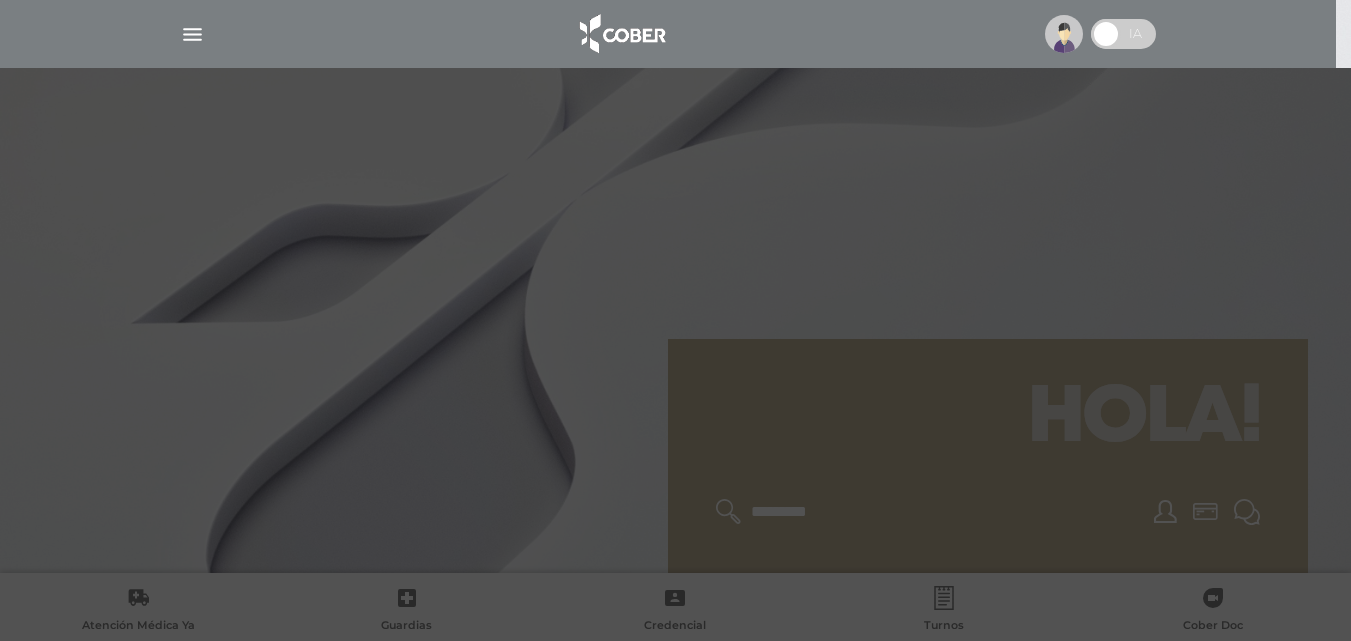 scroll, scrollTop: 0, scrollLeft: 0, axis: both 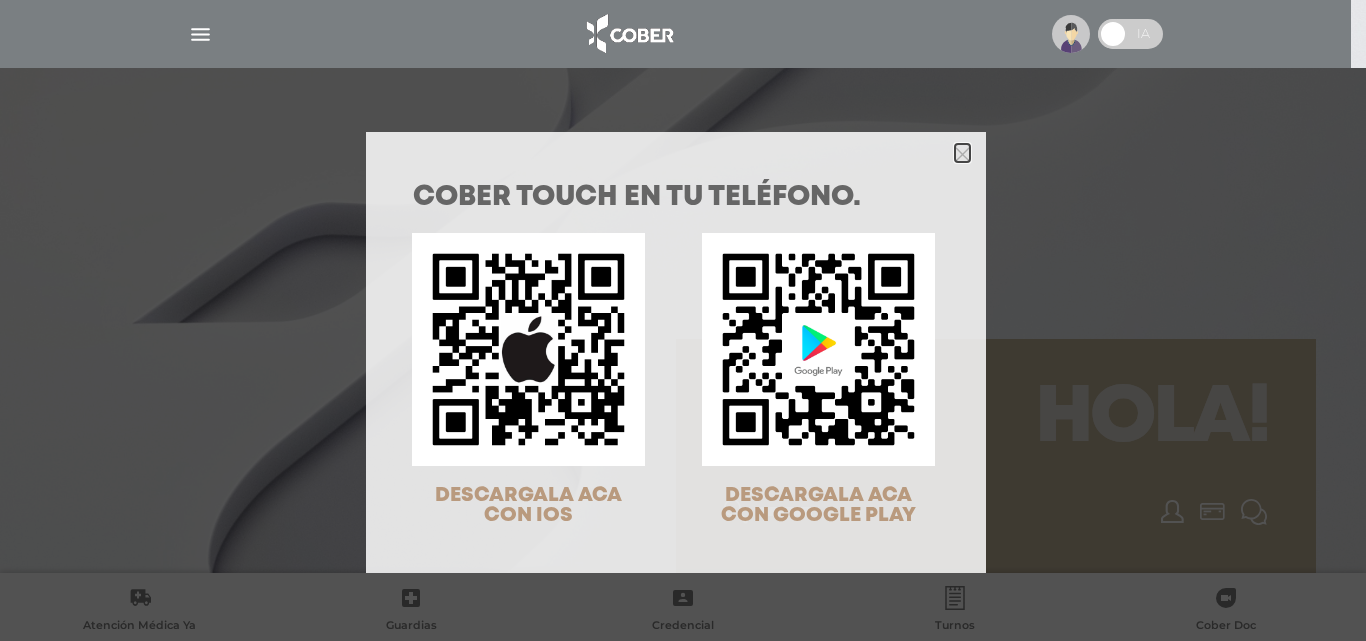click 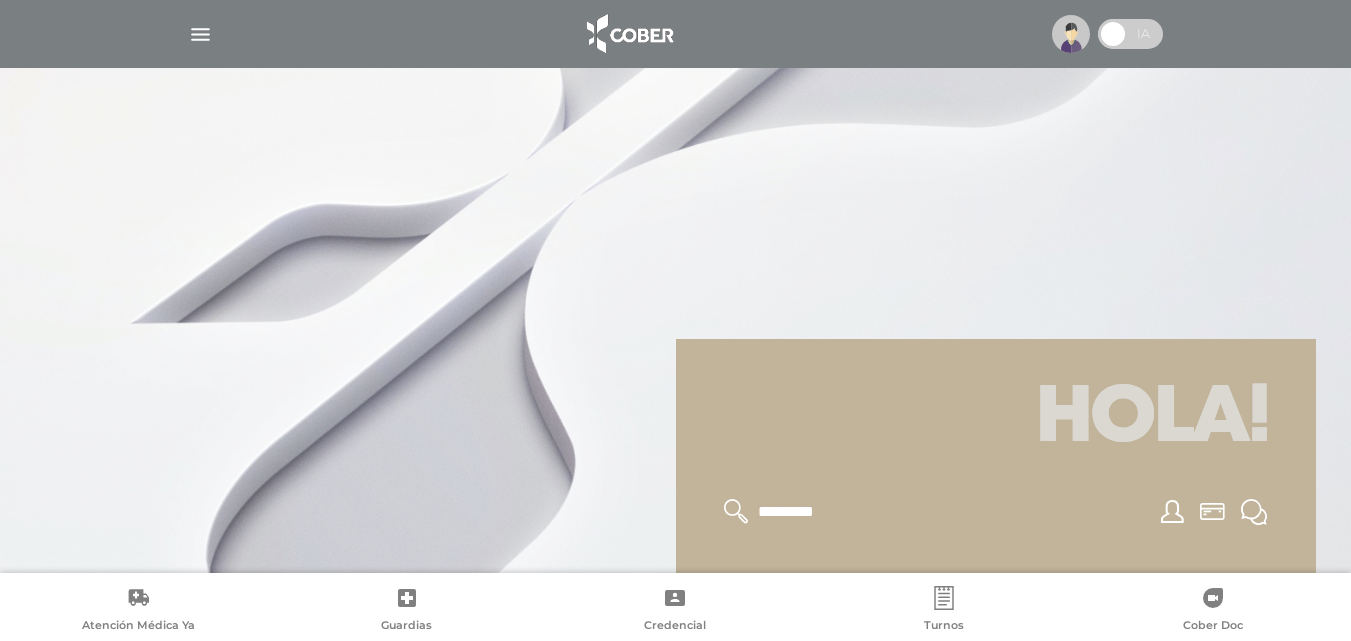 click at bounding box center [200, 34] 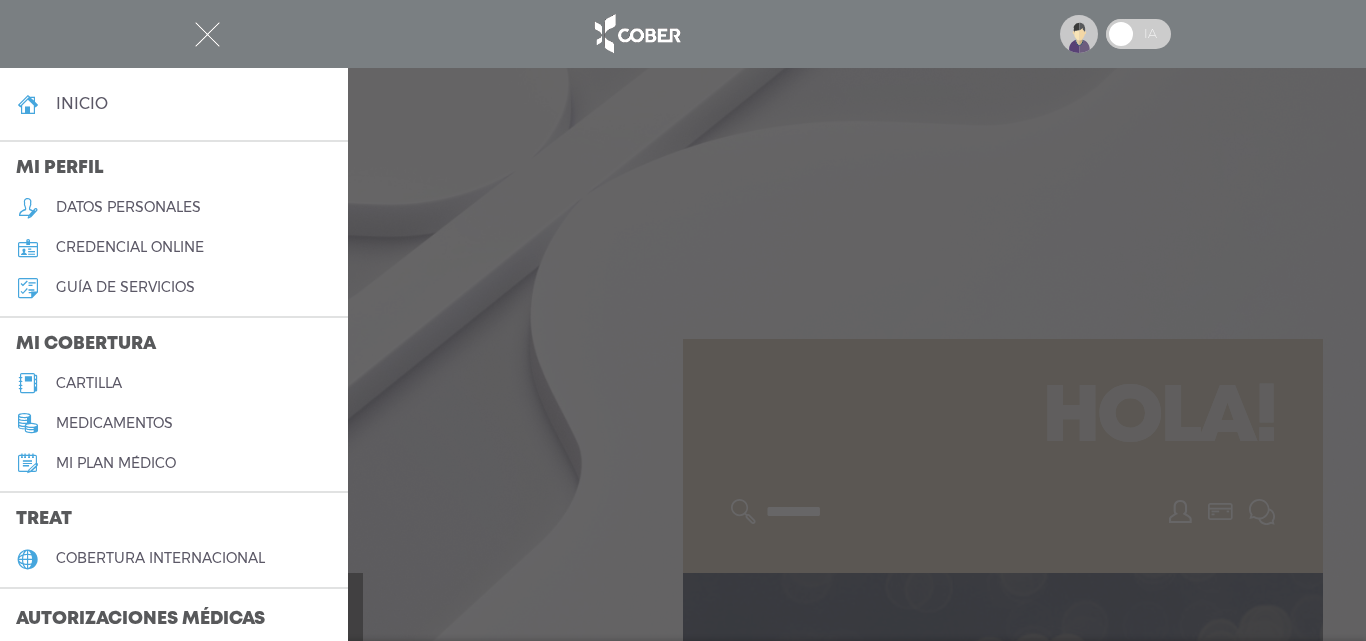 click on "cartilla" at bounding box center [89, 383] 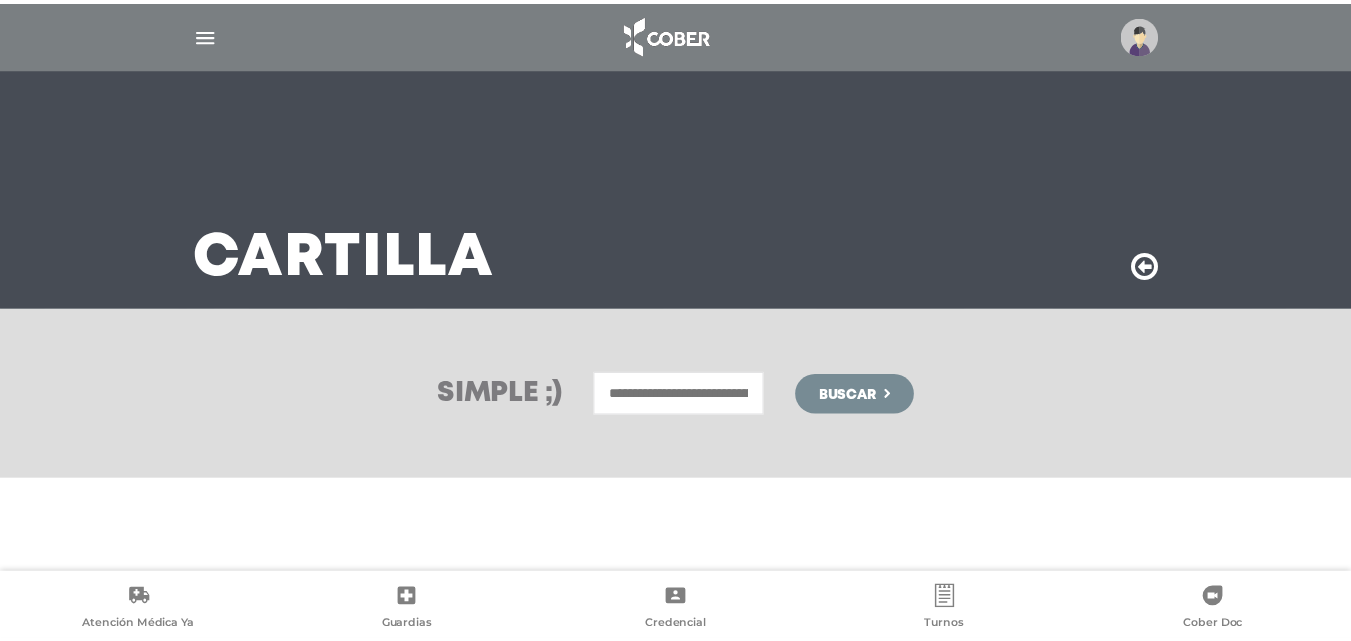 scroll, scrollTop: 0, scrollLeft: 0, axis: both 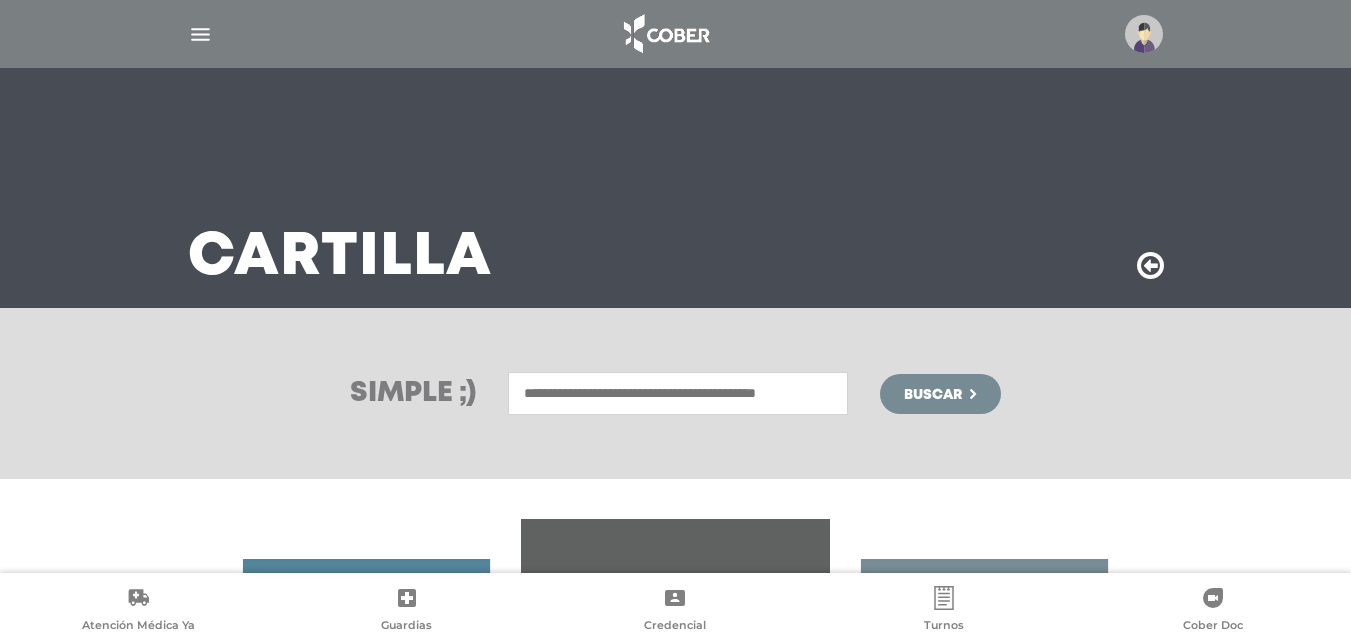 click at bounding box center (678, 393) 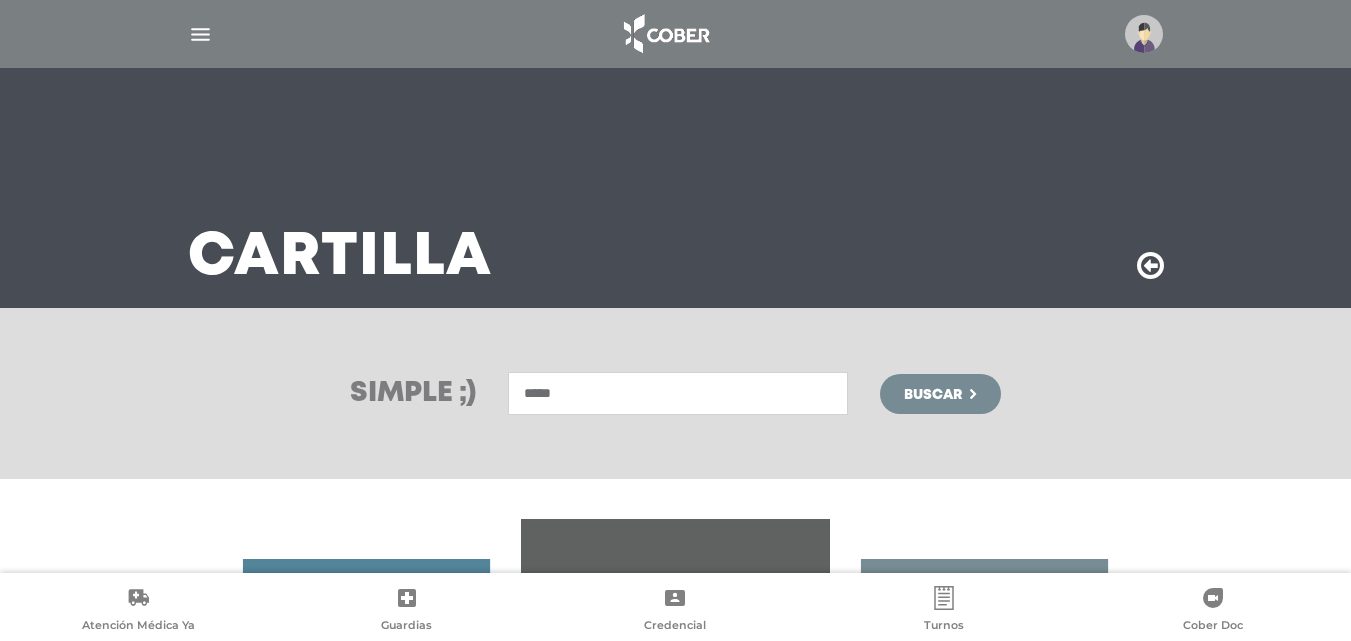 type on "*****" 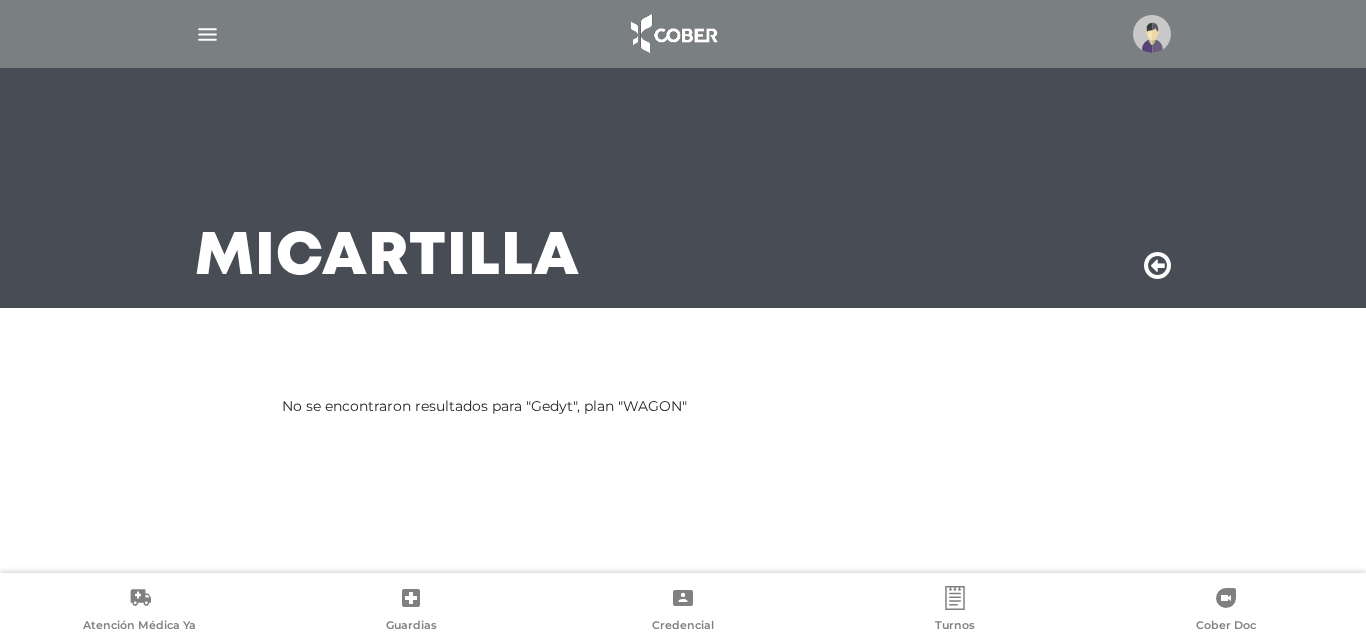 scroll, scrollTop: 0, scrollLeft: 0, axis: both 